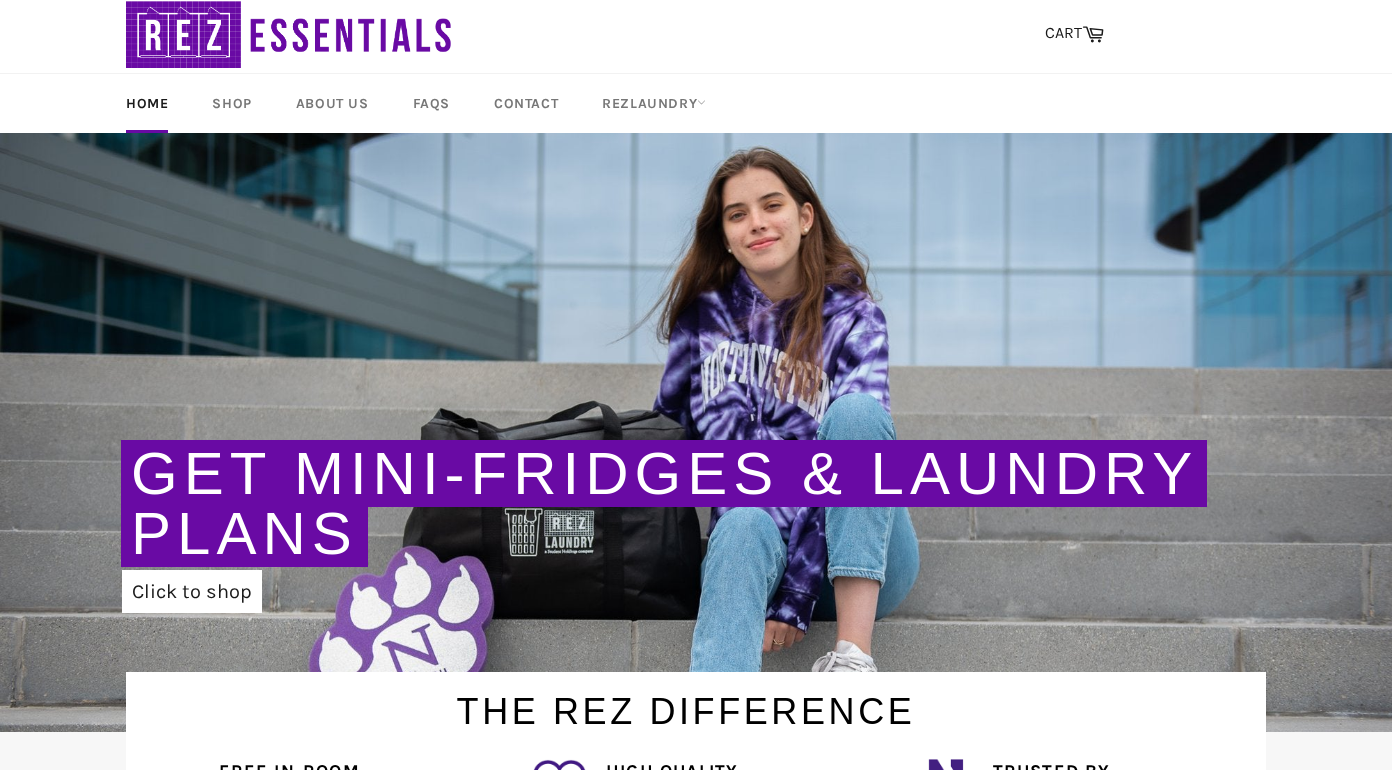 scroll, scrollTop: 0, scrollLeft: 0, axis: both 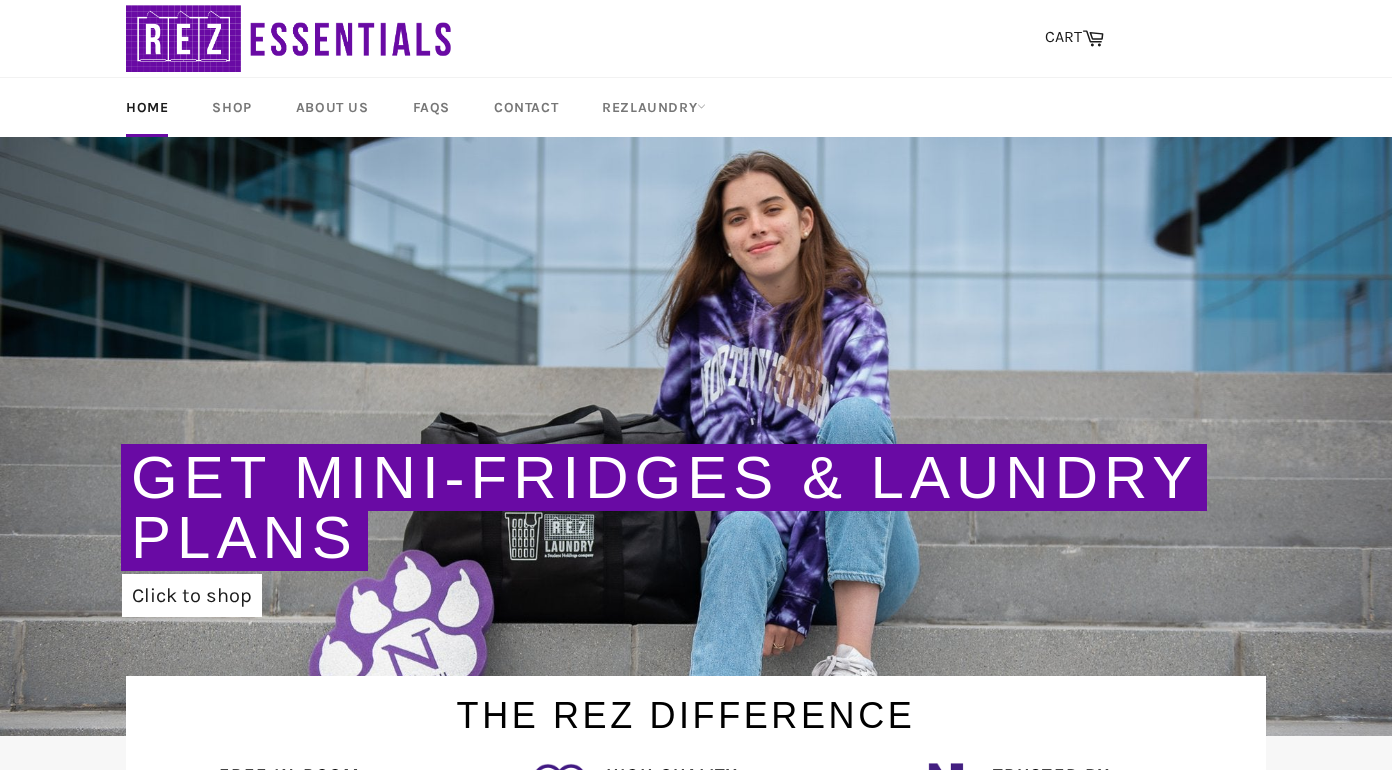 click on "Get Mini-Fridges & Laundry Plans" at bounding box center [664, 507] 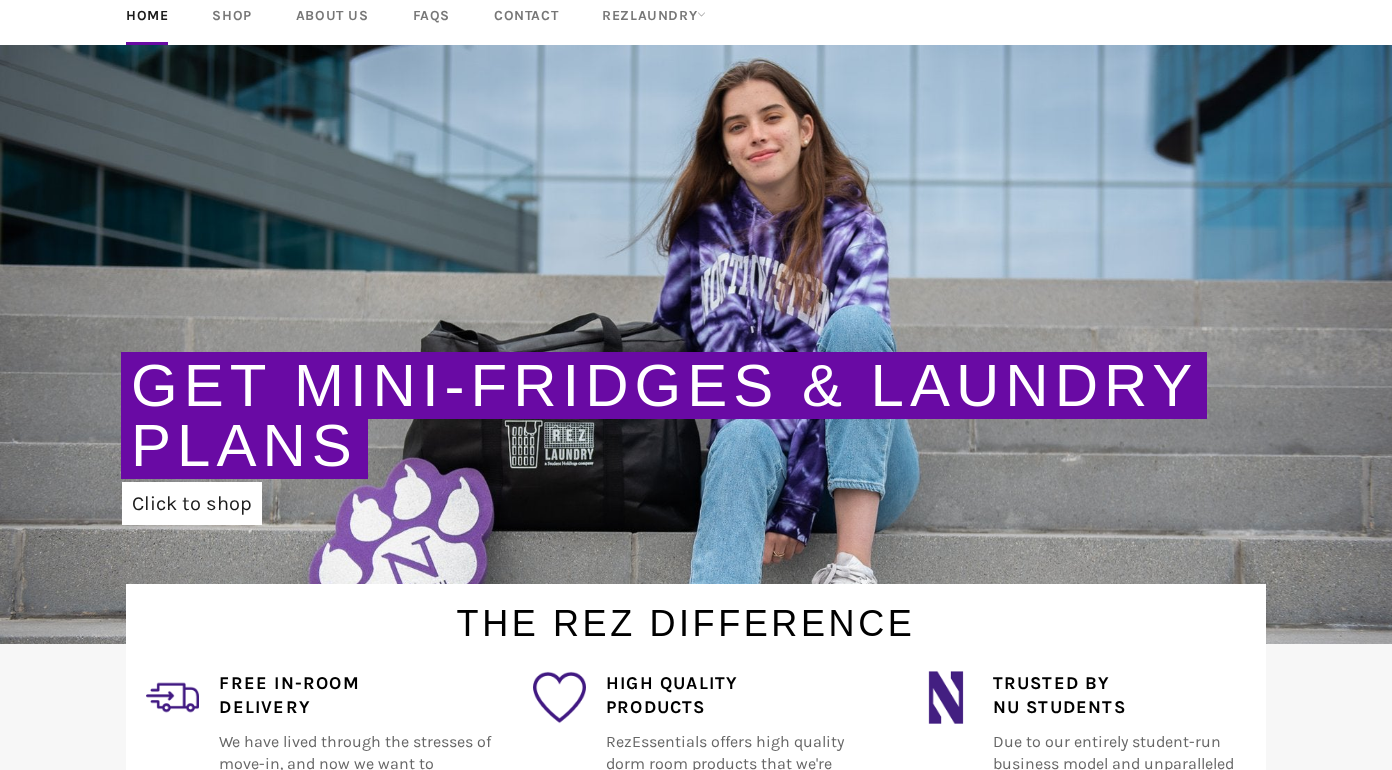 scroll, scrollTop: 0, scrollLeft: 0, axis: both 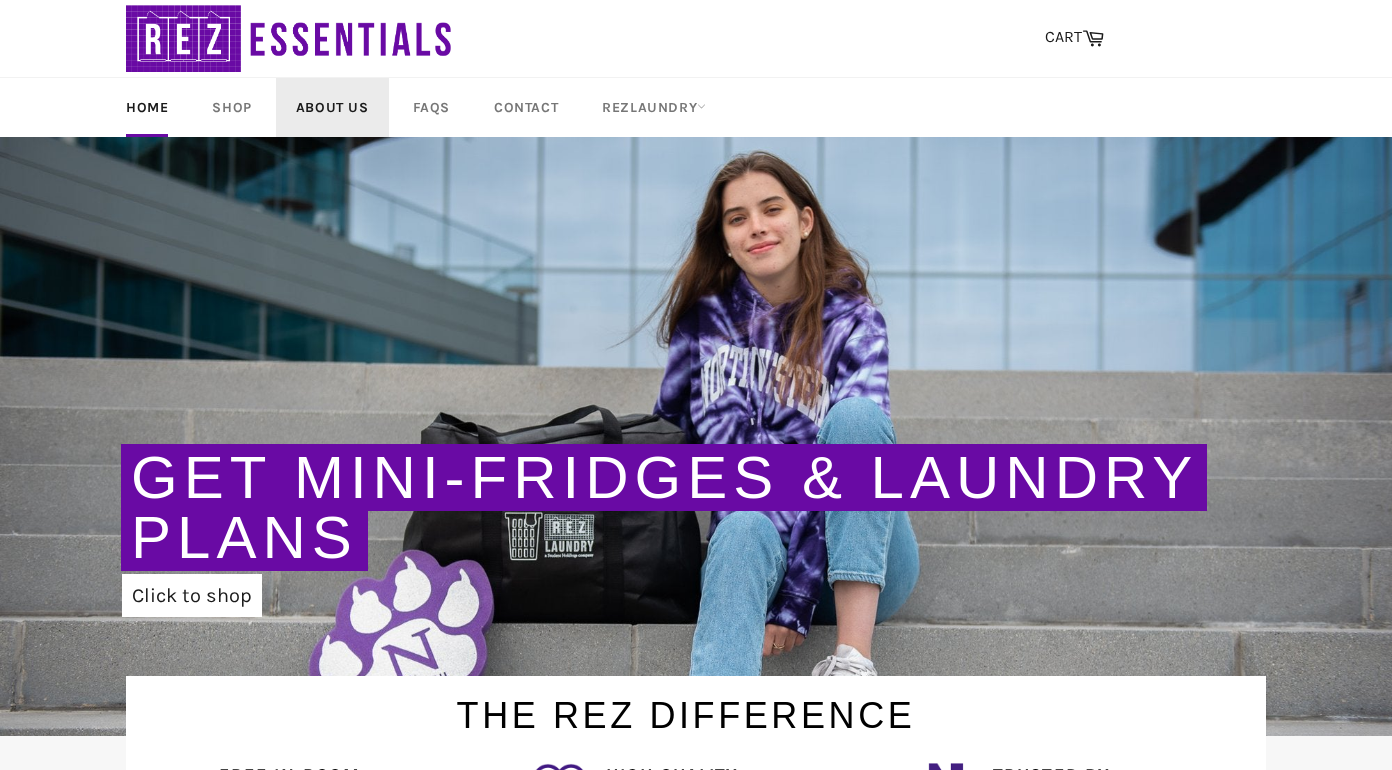click on "About Us" at bounding box center [332, 107] 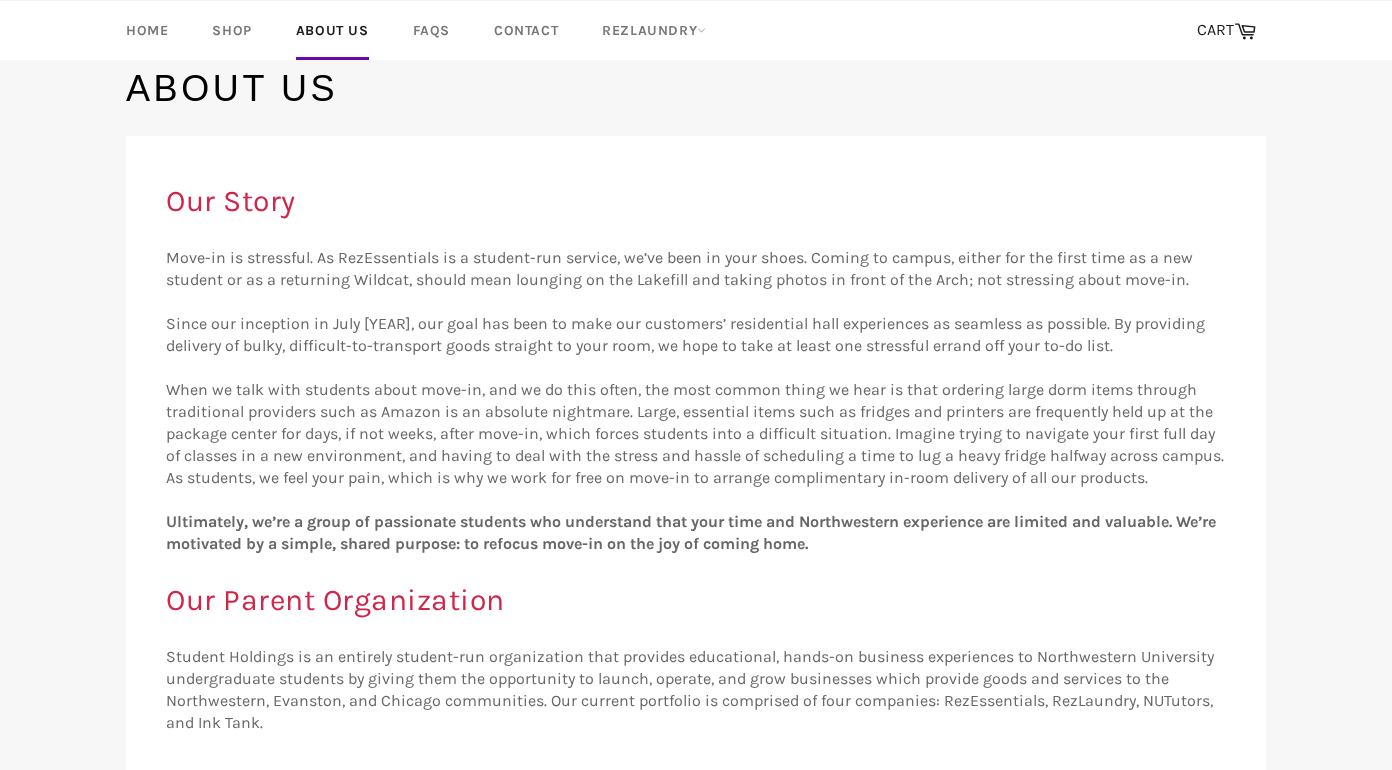 scroll, scrollTop: 0, scrollLeft: 0, axis: both 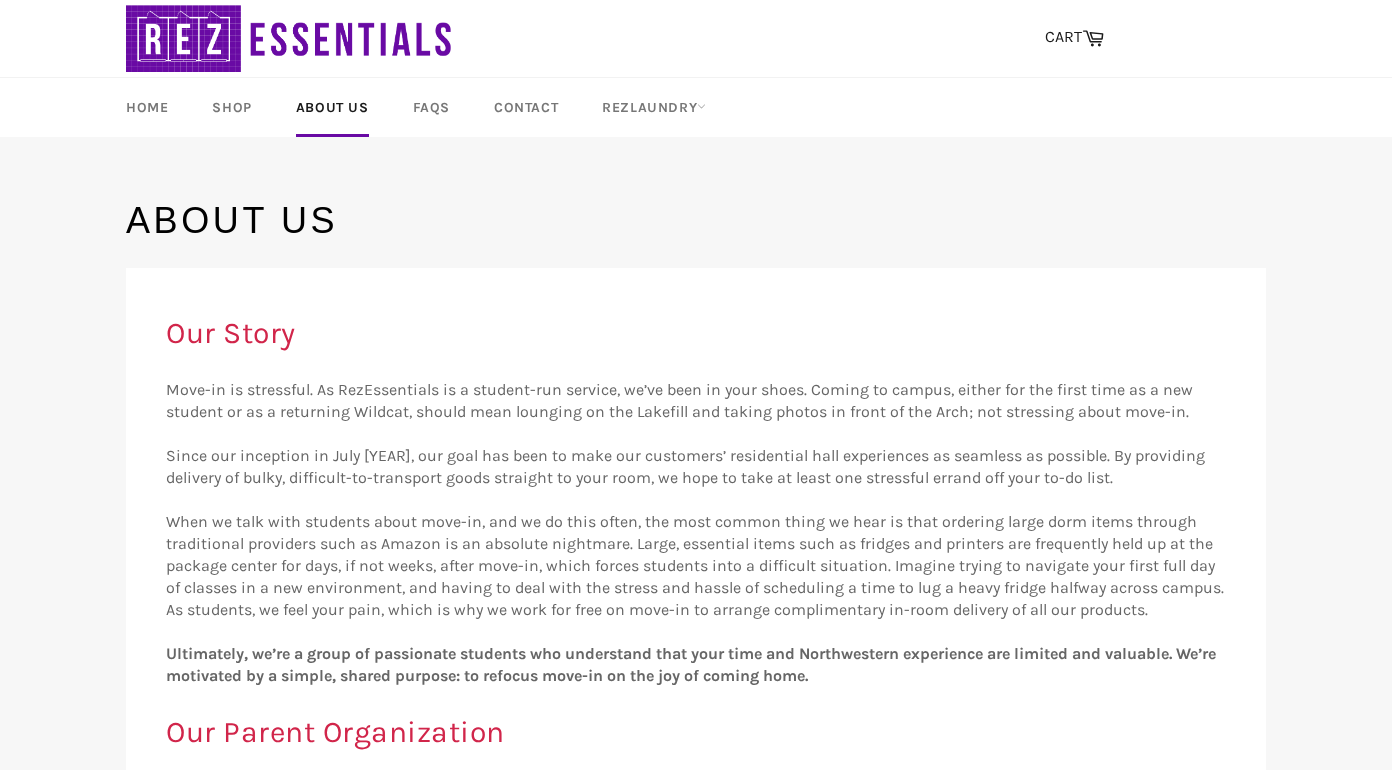 click on "Move-in is stressful. As RezEssentials is a student-run service, we’ve been in your shoes. Coming to campus, either for the first time as a new student or as a returning Wildcat, should mean lounging on the Lakefill and taking photos in front of the Arch; not stressing about move-in. Since our inception in July 2013, our goal has been to make our customers’ residential hall experiences as seamless as possible. By providing delivery of bulky, difficult-to-transport goods straight to your room, we hope to take at least one stressful errand off your to-do list. Ultimately, we’re a group of passionate students who understand that your time and Northwestern experience are limited and valuable. We’re motivated by a simple, shared purpose: to refocus move-in on the joy of coming home." at bounding box center (696, 533) 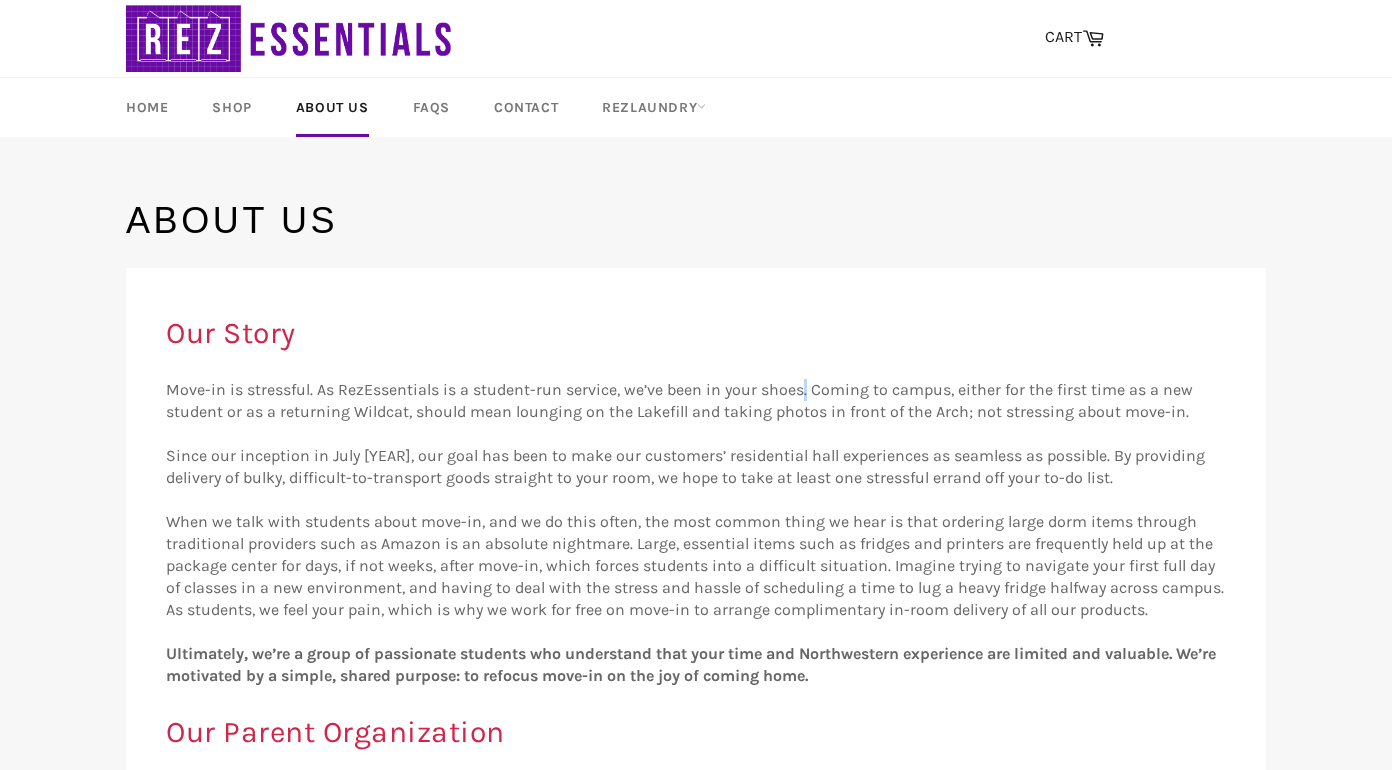 click on "Move-in is stressful. As RezEssentials is a student-run service, we’ve been in your shoes. Coming to campus, either for the first time as a new student or as a returning Wildcat, should mean lounging on the Lakefill and taking photos in front of the Arch; not stressing about move-in. Since our inception in July 2013, our goal has been to make our customers’ residential hall experiences as seamless as possible. By providing delivery of bulky, difficult-to-transport goods straight to your room, we hope to take at least one stressful errand off your to-do list. Ultimately, we’re a group of passionate students who understand that your time and Northwestern experience are limited and valuable. We’re motivated by a simple, shared purpose: to refocus move-in on the joy of coming home." at bounding box center (696, 533) 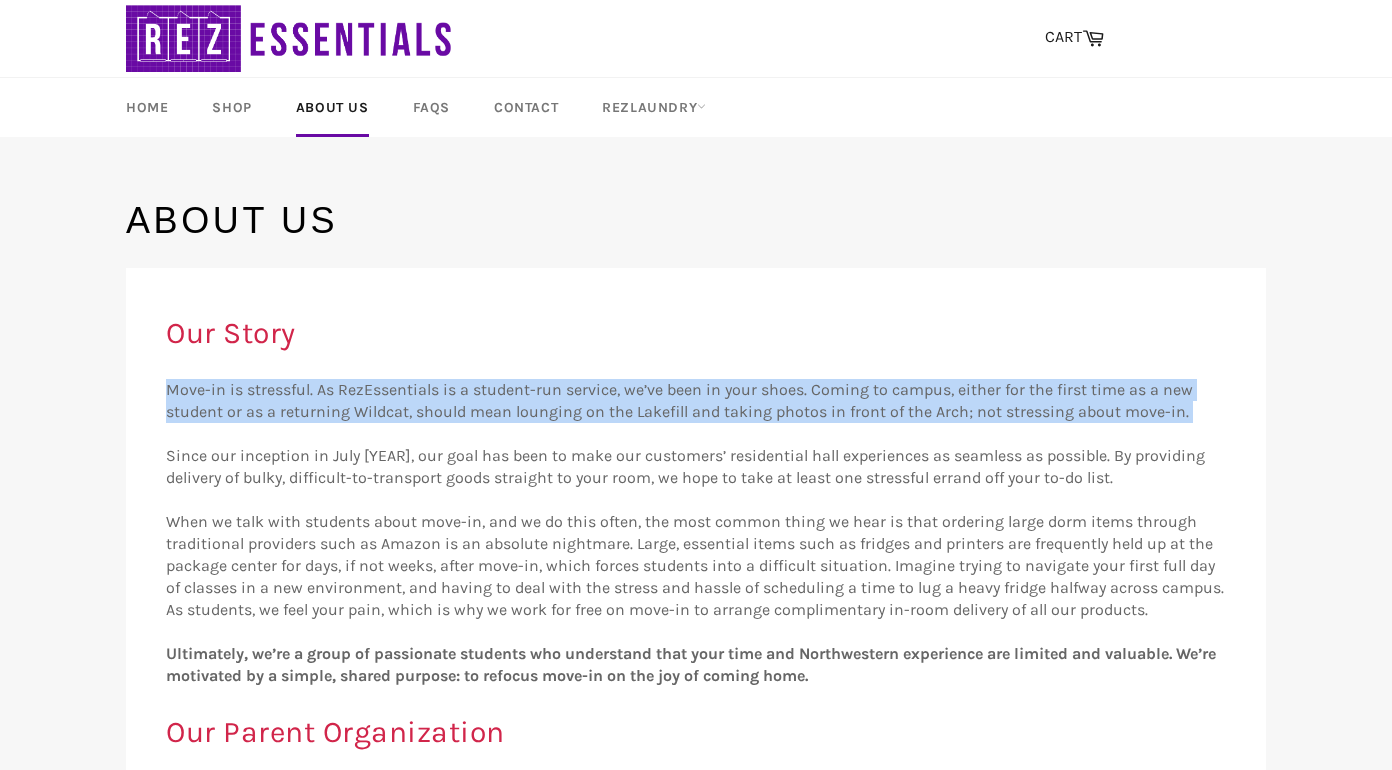 click on "Move-in is stressful. As RezEssentials is a student-run service, we’ve been in your shoes. Coming to campus, either for the first time as a new student or as a returning Wildcat, should mean lounging on the Lakefill and taking photos in front of the Arch; not stressing about move-in. Since our inception in July 2013, our goal has been to make our customers’ residential hall experiences as seamless as possible. By providing delivery of bulky, difficult-to-transport goods straight to your room, we hope to take at least one stressful errand off your to-do list. Ultimately, we’re a group of passionate students who understand that your time and Northwestern experience are limited and valuable. We’re motivated by a simple, shared purpose: to refocus move-in on the joy of coming home." at bounding box center (696, 533) 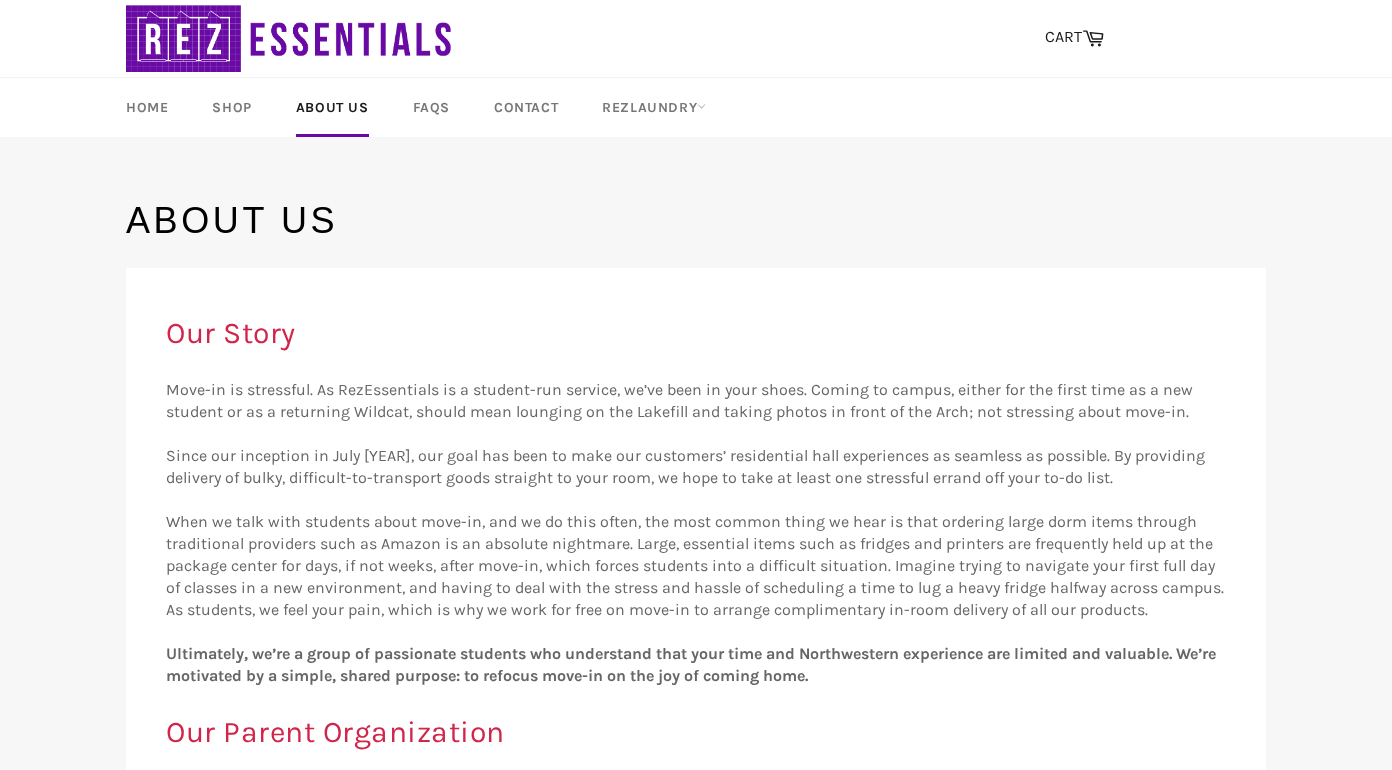click on "About us
Our Story
Move-in is stressful. As RezEssentials is a student-run service, we’ve been in your shoes. Coming to campus, either for the first time as a new student or as a returning Wildcat, should mean lounging on the Lakefill and taking photos in front of the Arch; not stressing about move-in. Since our inception in July 2013, our goal has been to make our customers’ residential hall experiences as seamless as possible. By providing delivery of bulky, difficult-to-transport goods straight to your room, we hope to take at least one stressful errand off your to-do list. Ultimately, we’re a group of passionate students who understand that your time and Northwestern experience are limited and valuable. We’re motivated by a simple, shared purpose: to refocus move-in on the joy of coming home.
Our Parent Organization" at bounding box center (696, 551) 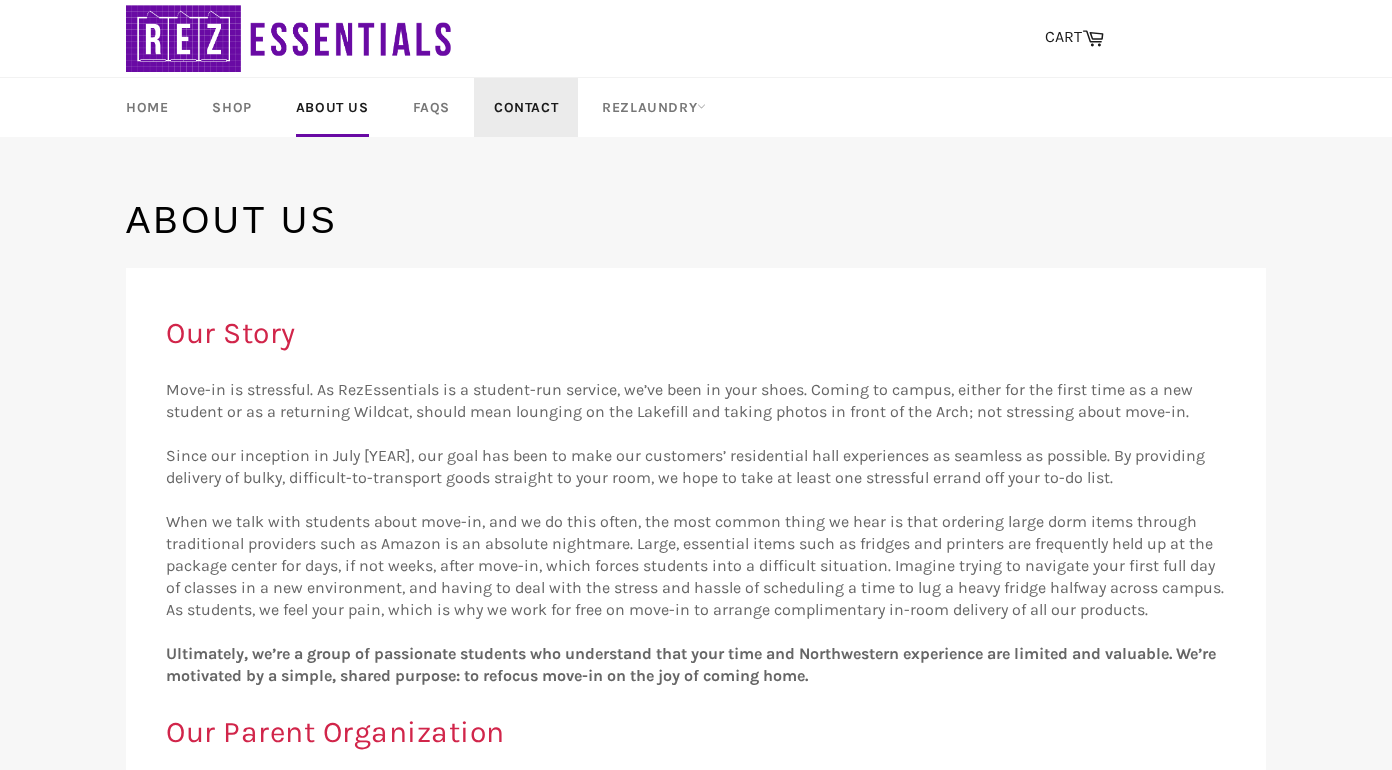 click on "Contact" at bounding box center [526, 107] 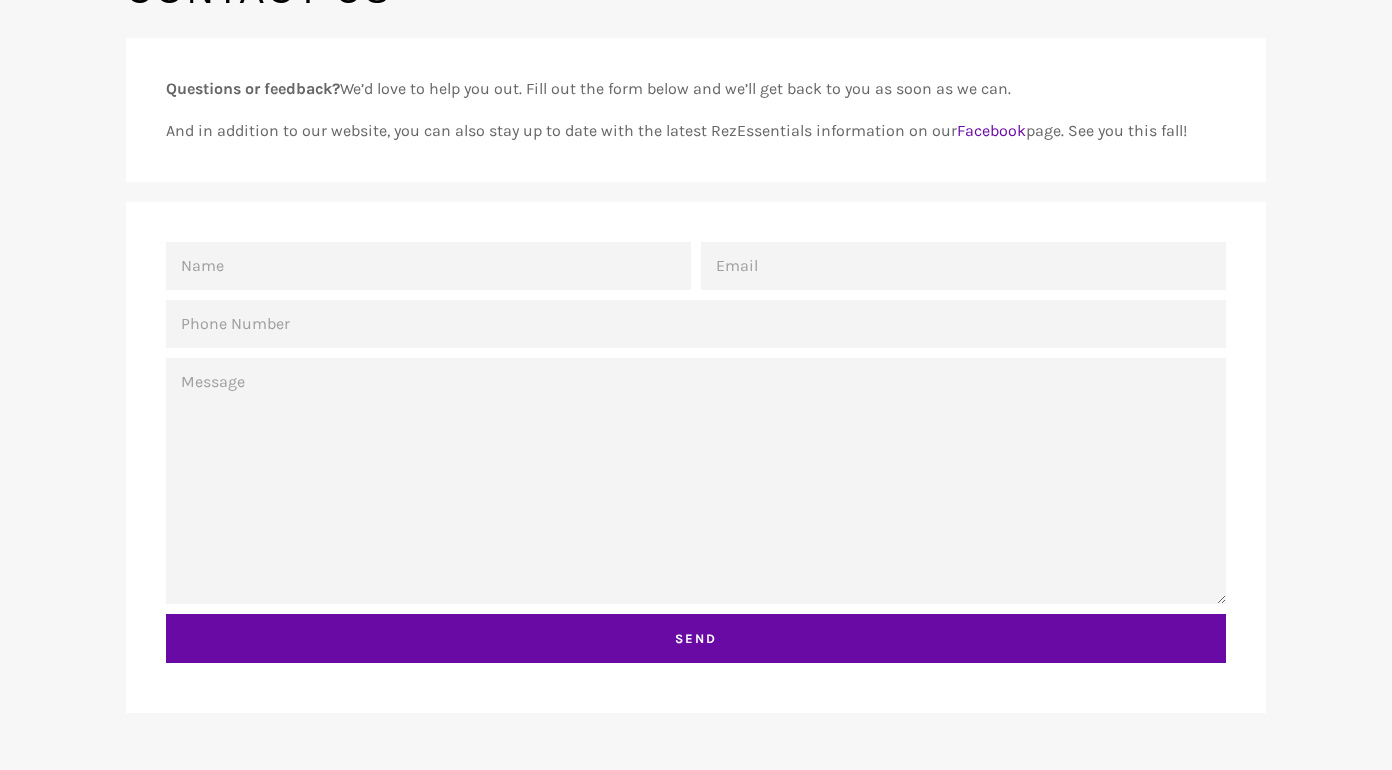 scroll, scrollTop: 0, scrollLeft: 0, axis: both 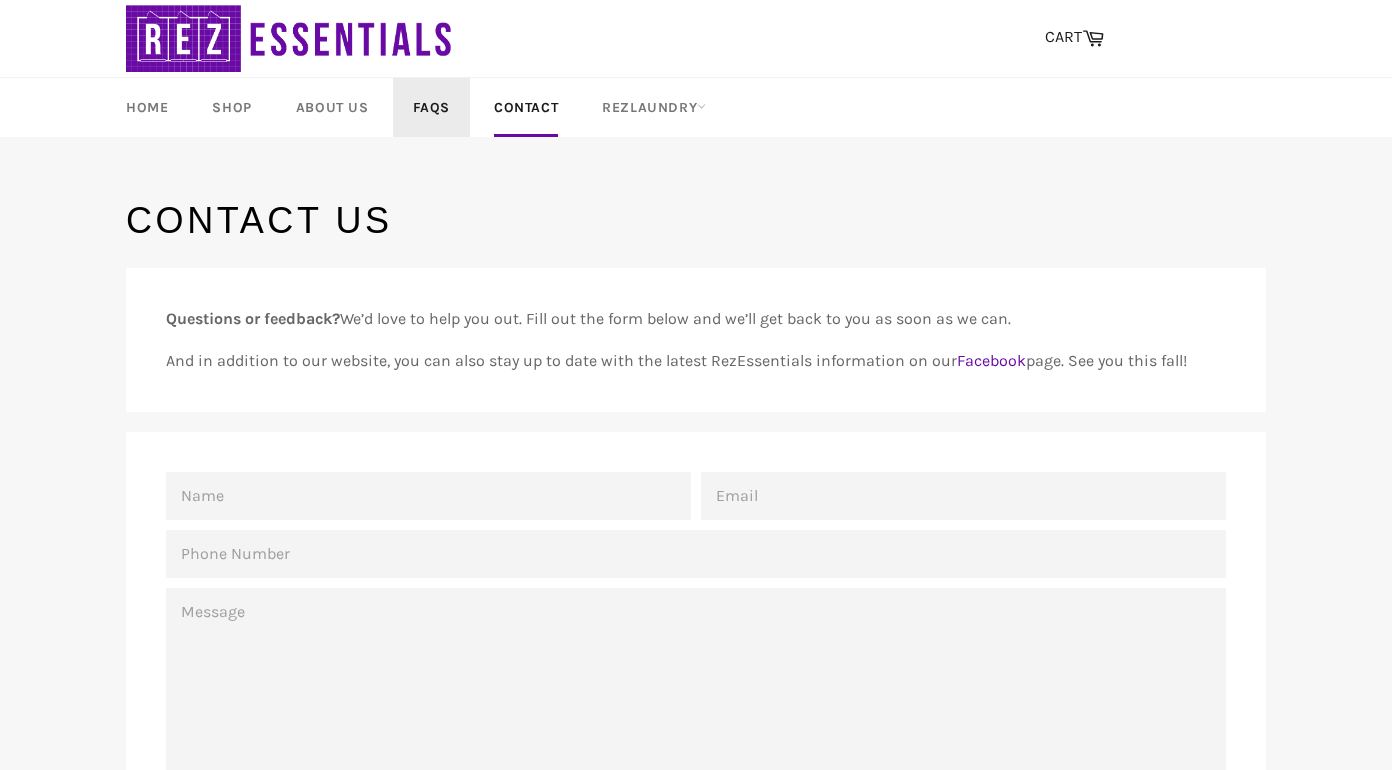 click on "FAQs" at bounding box center [431, 107] 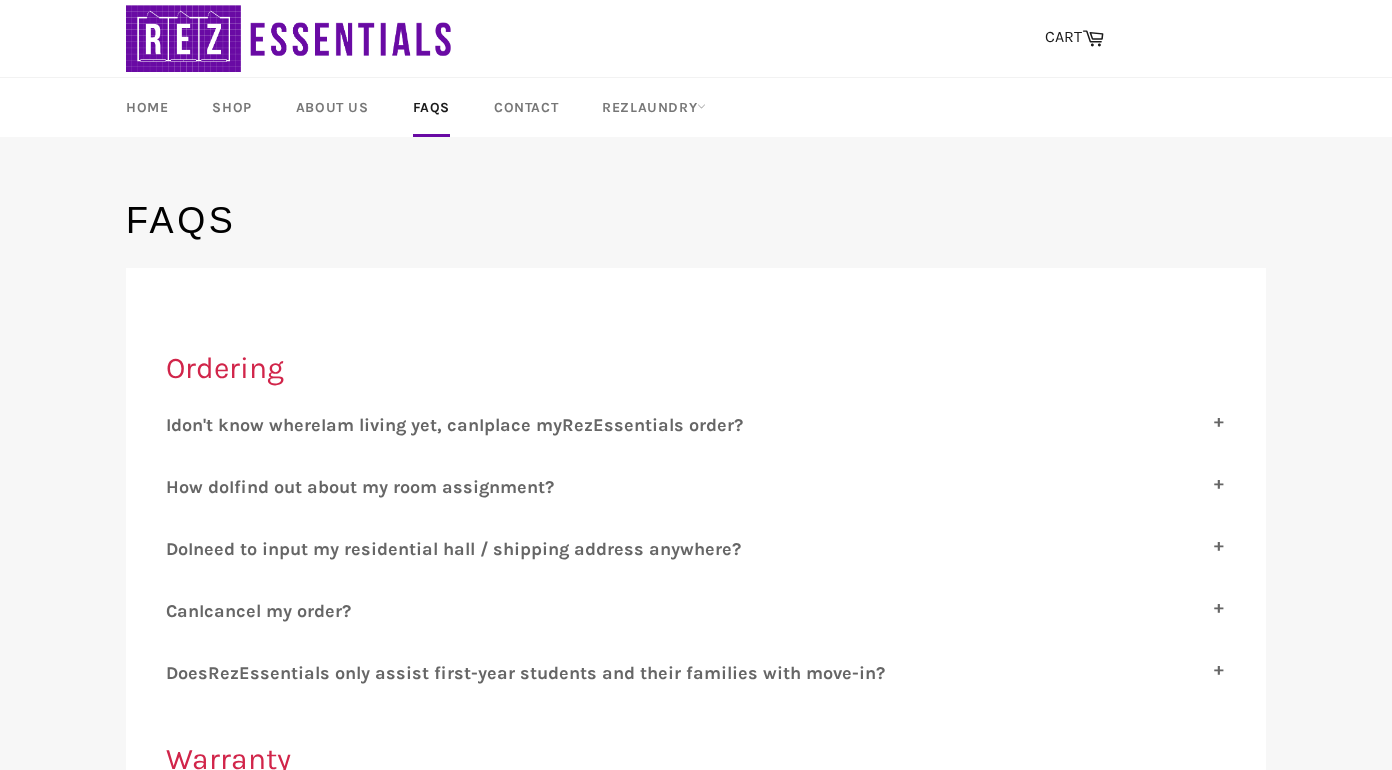 scroll, scrollTop: 0, scrollLeft: 0, axis: both 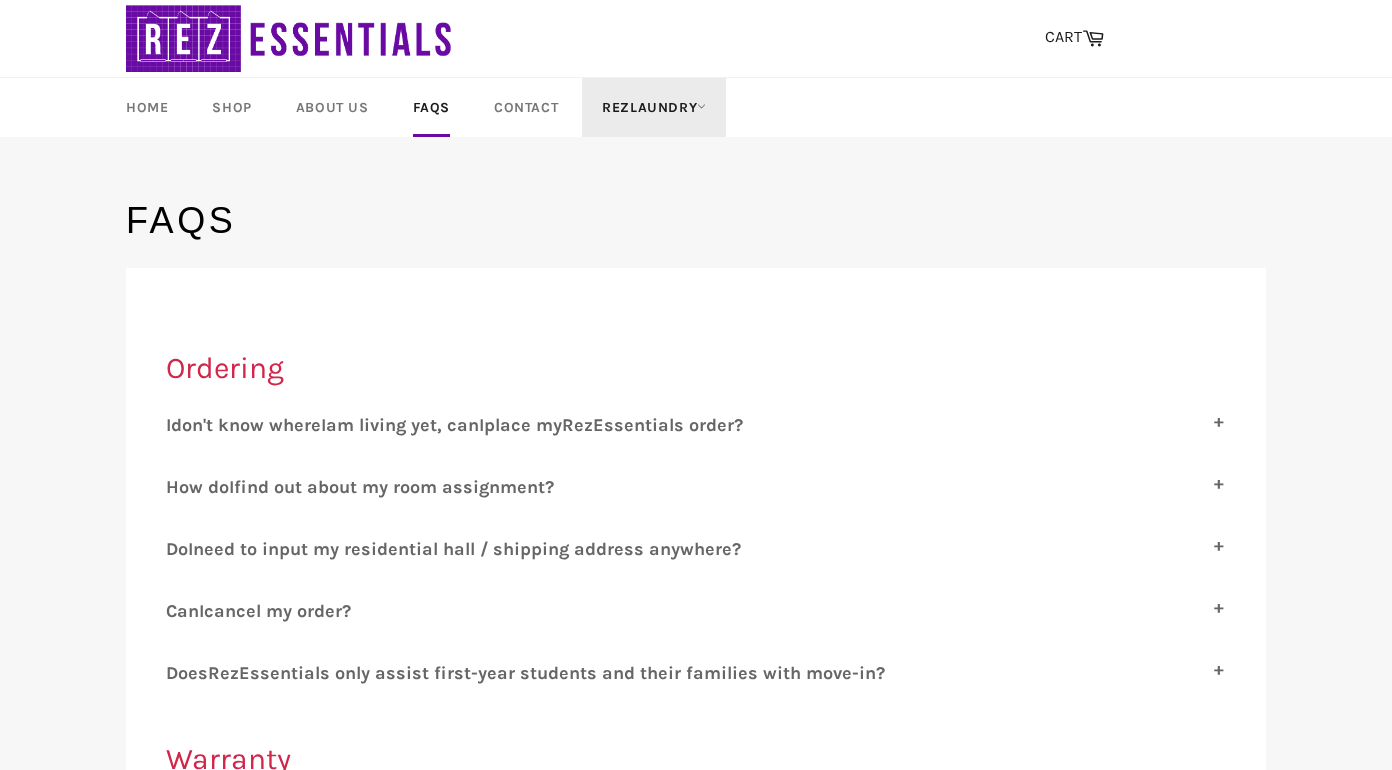 click on "RezLaundry" at bounding box center [654, 107] 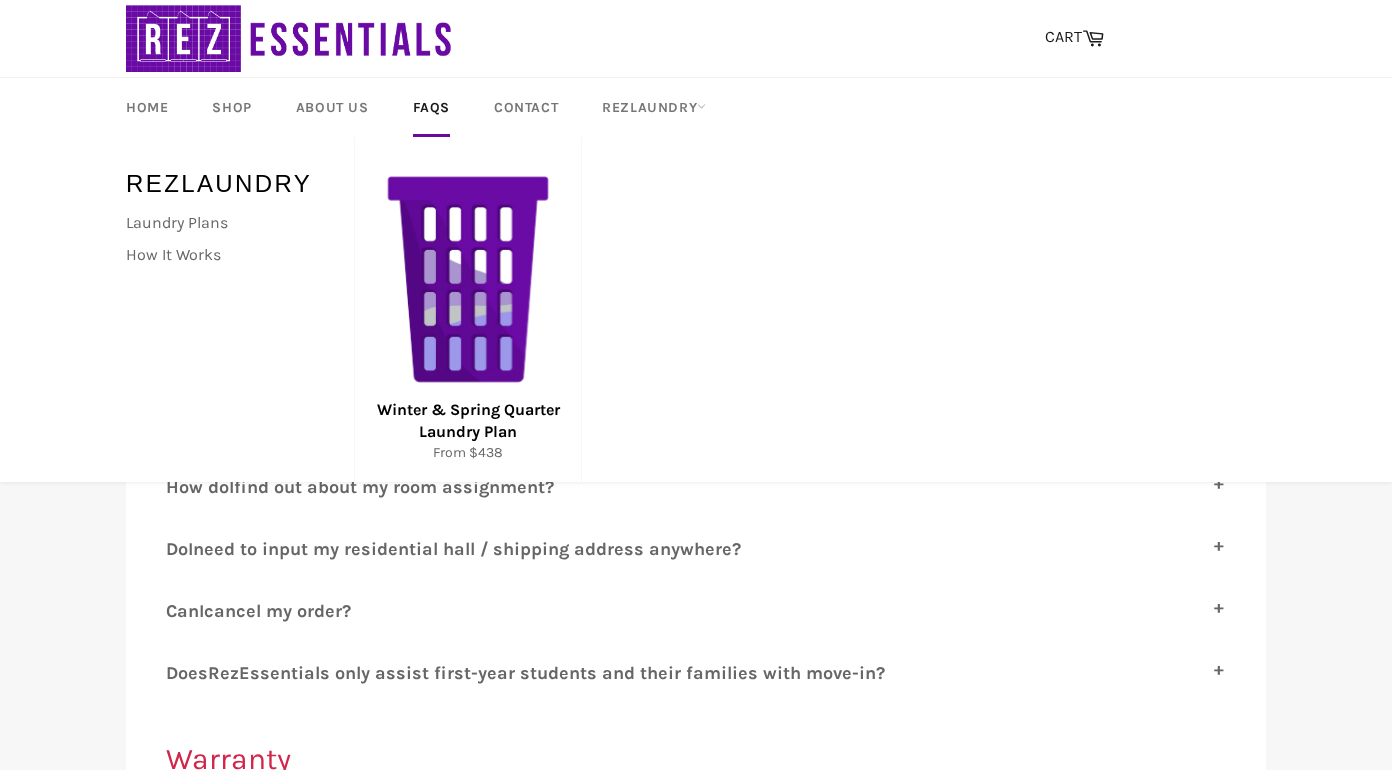 click on "FAQs
Ordering
I  don't know where  I  am living yet, can  I  place my  R ez E ssentials order?
Yes, you can! Simply put N/A in the required residence hall and room number fields when you check out and we will know to contact you once housing assignments are released.
H ow do  I  find out about my room assignment?
Check out Residential Services for comprehensive information regarding the new room selection process. You can also contact Residential Services via email at [EMAIL] or by phone at [PHONE].
D o  I  need to input my residential hall / shipping address anywhere?
Nope! Our system will automatically generate the address of the residential hall that you specified on the checkout page. This will ensure that your products arrive in the correct place!
C an  I  cancel my order?
D oes  R ez E
Warranty
W
here ." at bounding box center [696, 1425] 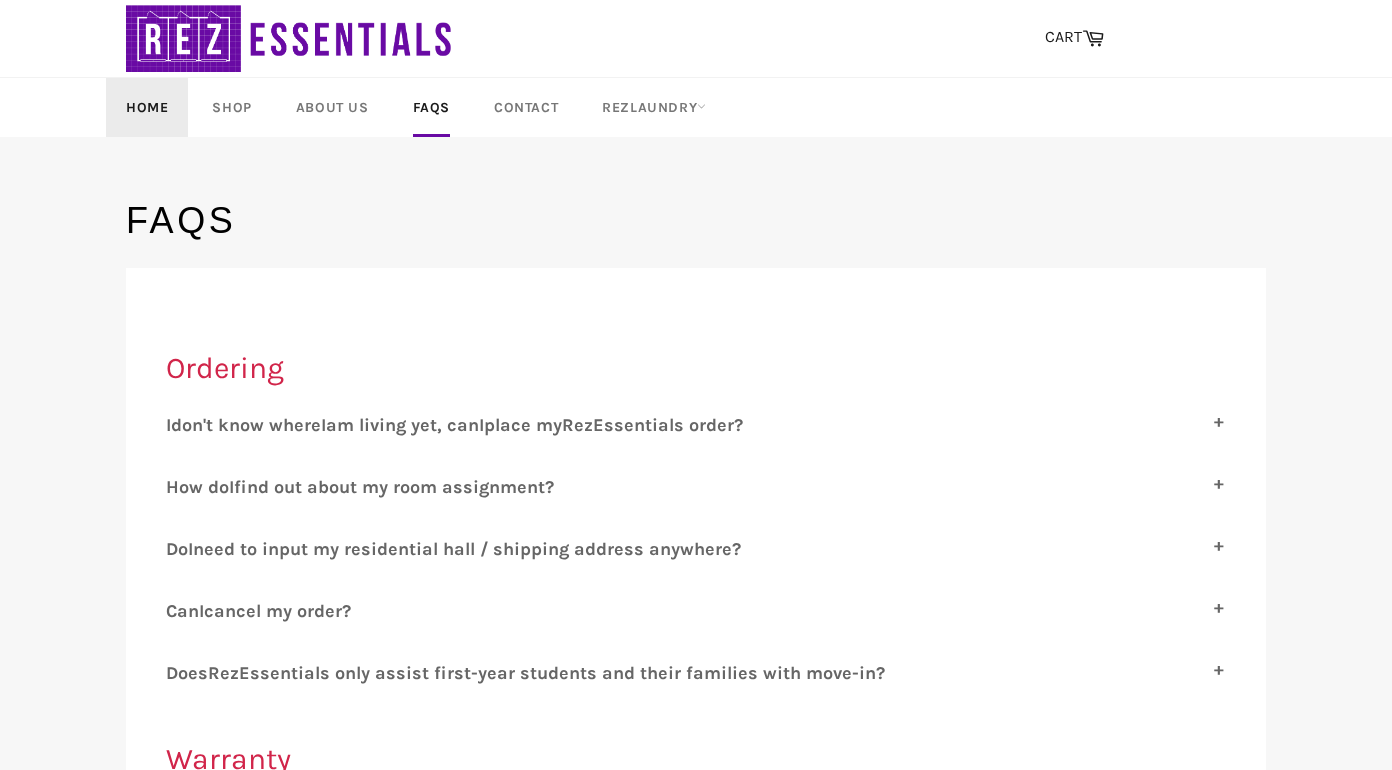 click on "Home" at bounding box center (147, 107) 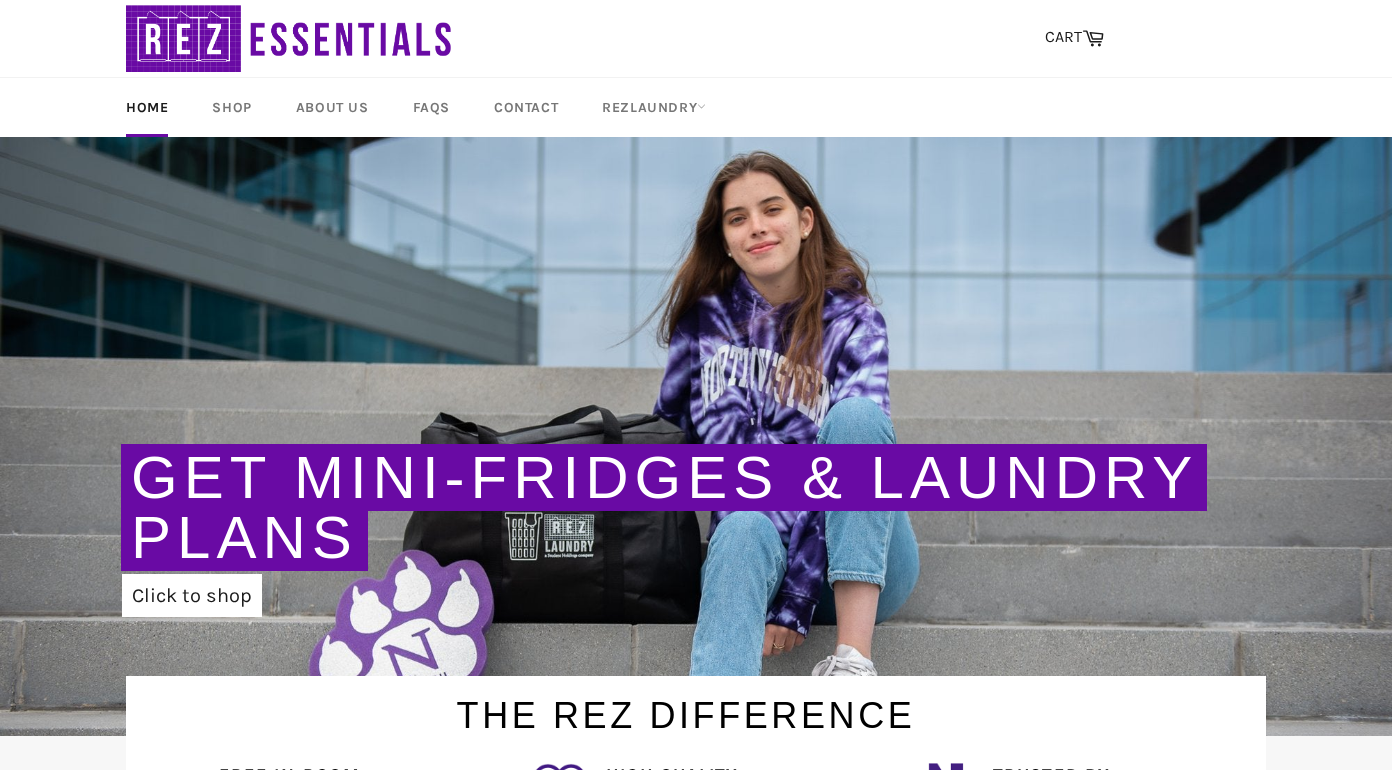 scroll, scrollTop: 0, scrollLeft: 0, axis: both 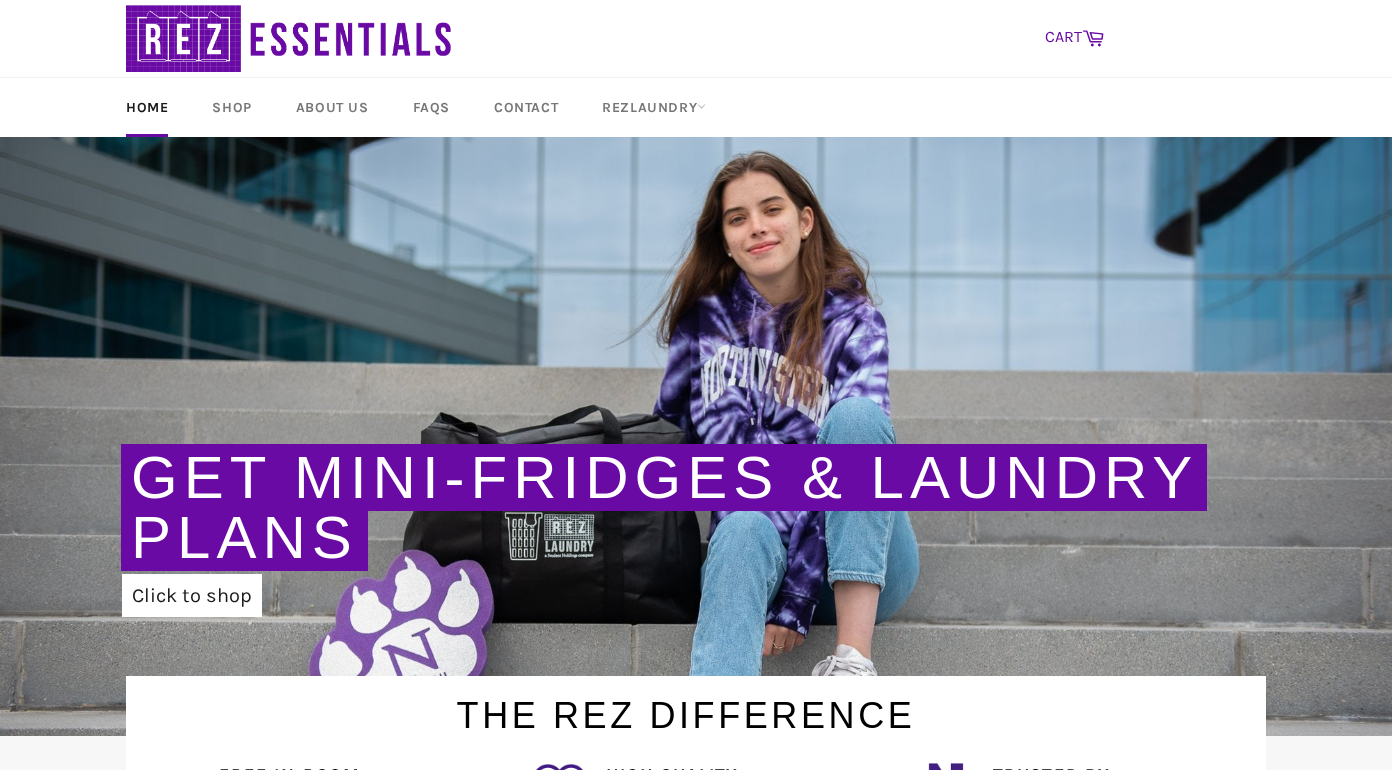 click 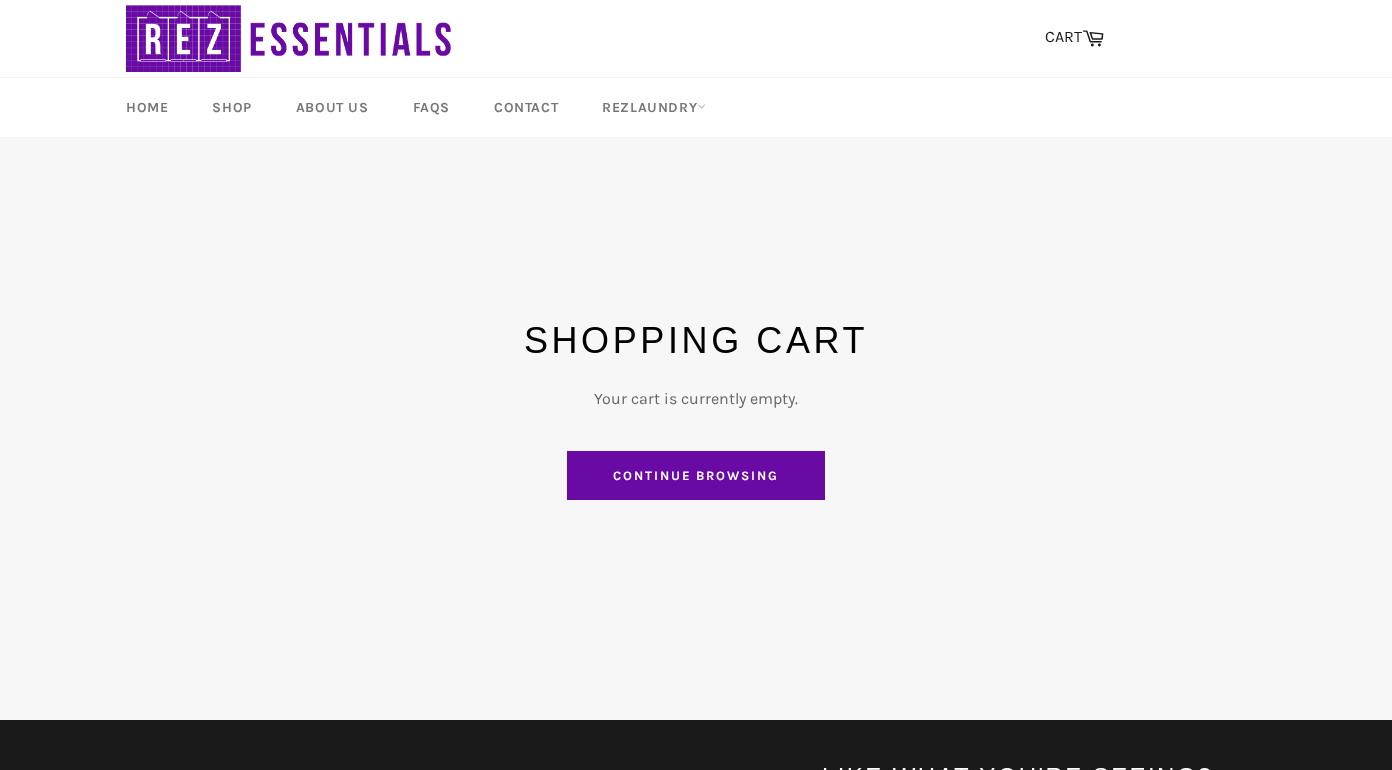 scroll, scrollTop: 0, scrollLeft: 0, axis: both 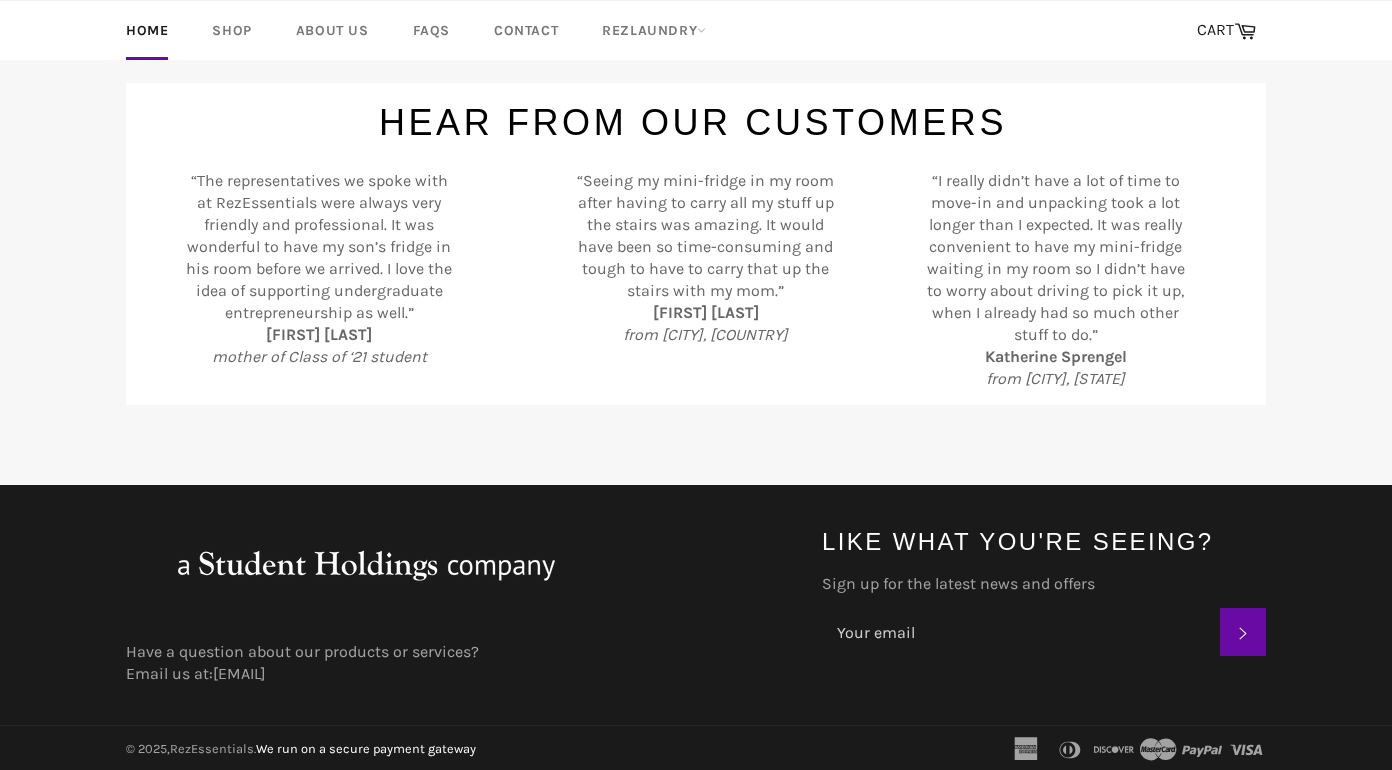 click on "We run on a secure payment gateway" at bounding box center [366, 748] 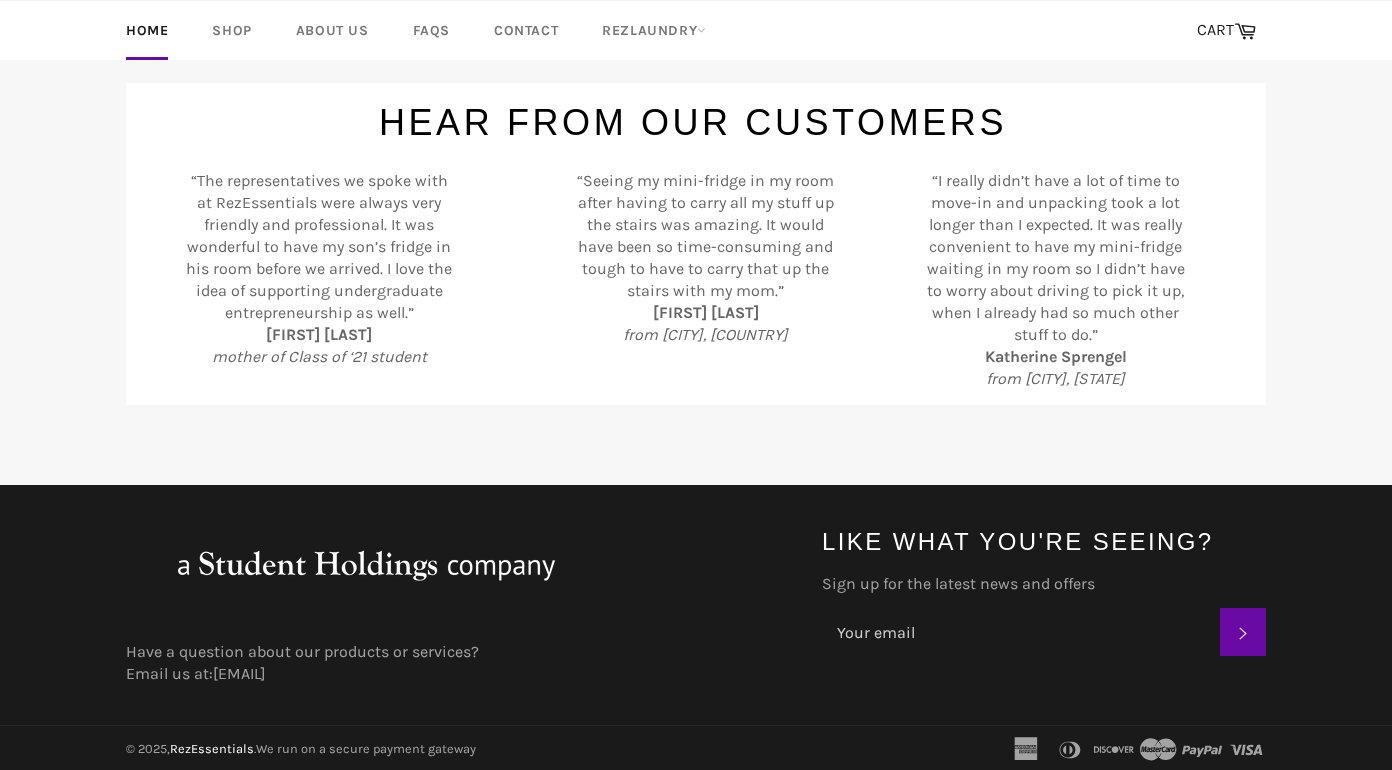 click on "RezEssentials" at bounding box center [212, 748] 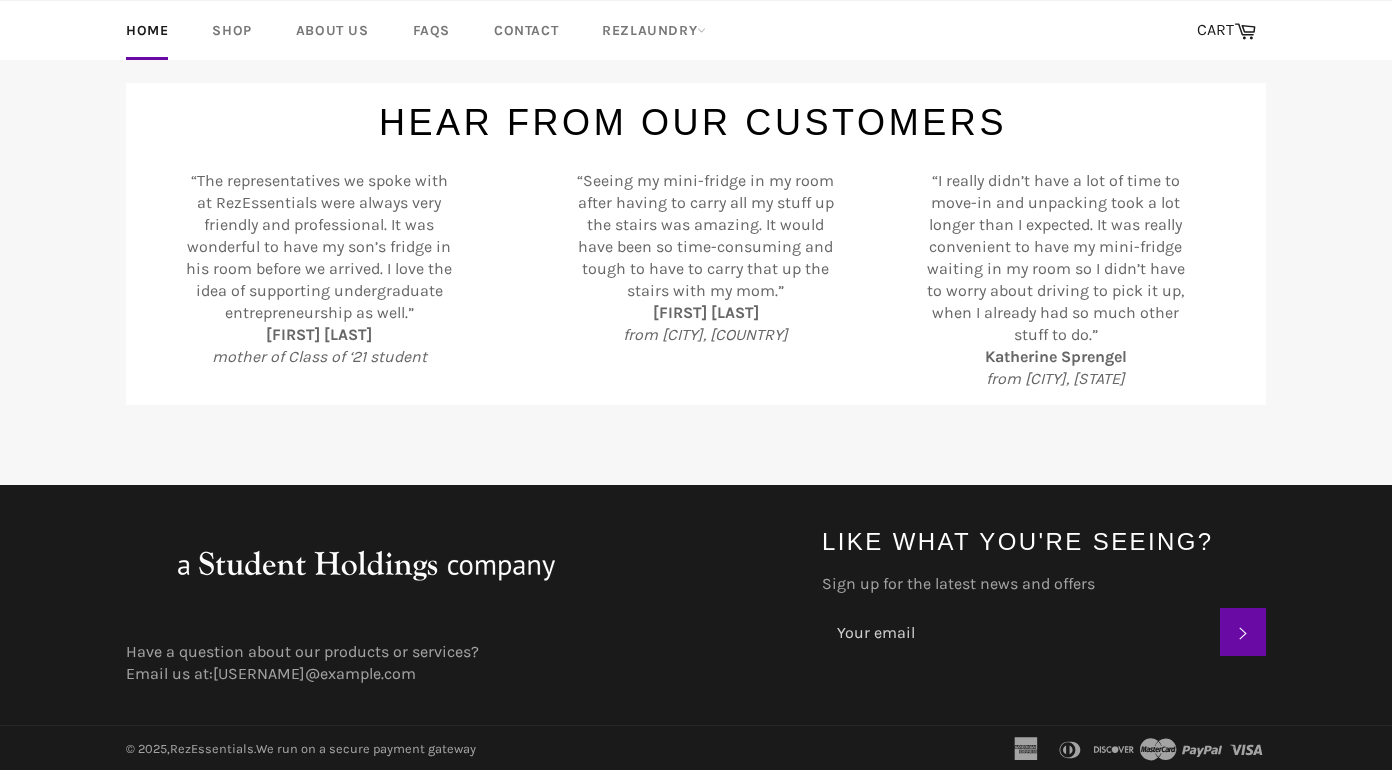 scroll, scrollTop: 0, scrollLeft: 0, axis: both 